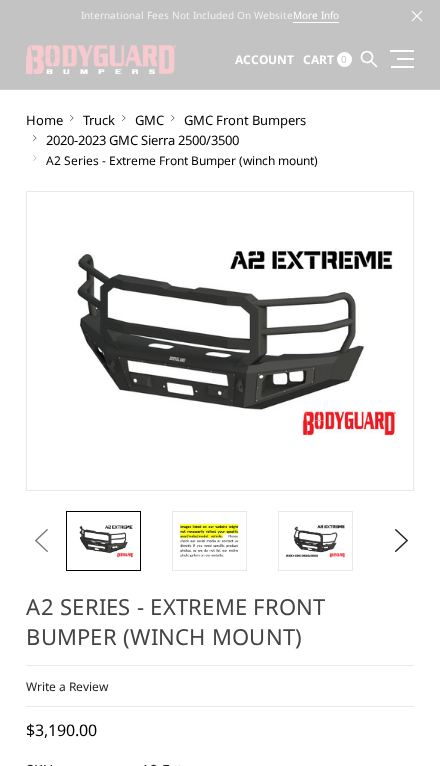 scroll, scrollTop: 0, scrollLeft: 0, axis: both 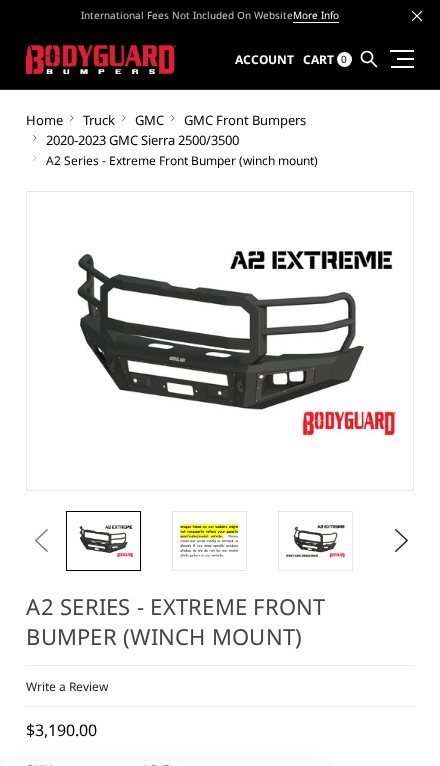 click on "Truck" at bounding box center (99, 120) 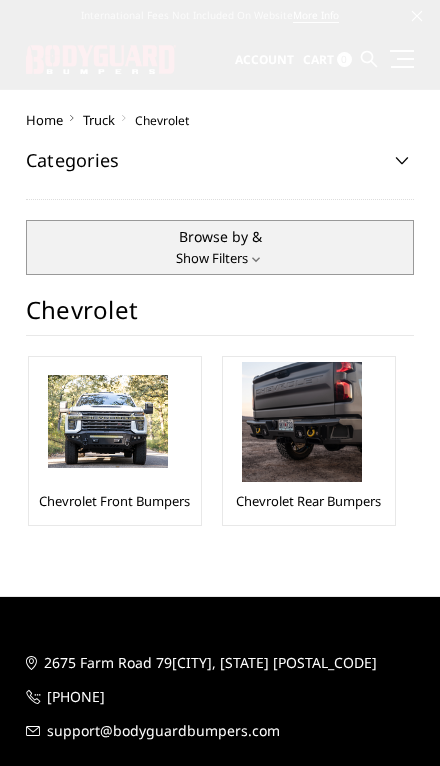 scroll, scrollTop: 0, scrollLeft: 0, axis: both 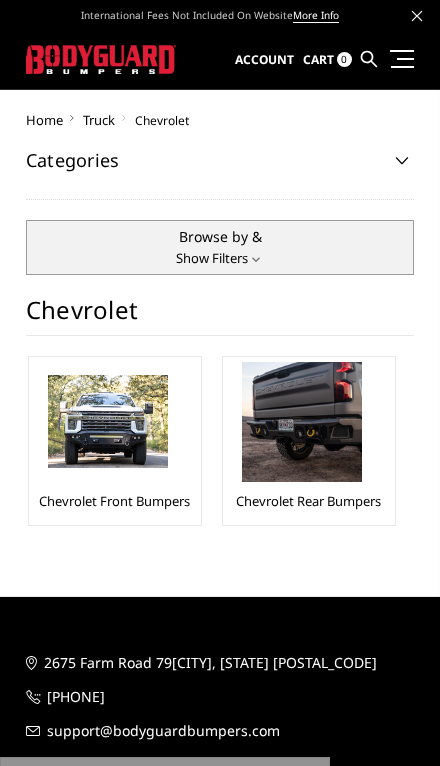 click at bounding box center [108, 421] 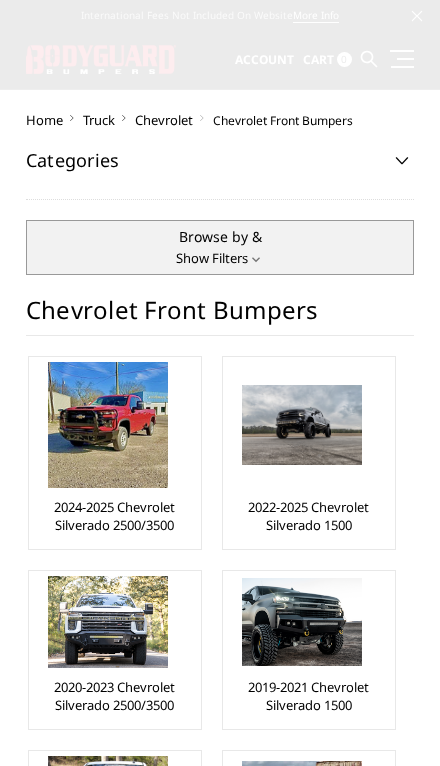 scroll, scrollTop: 0, scrollLeft: 0, axis: both 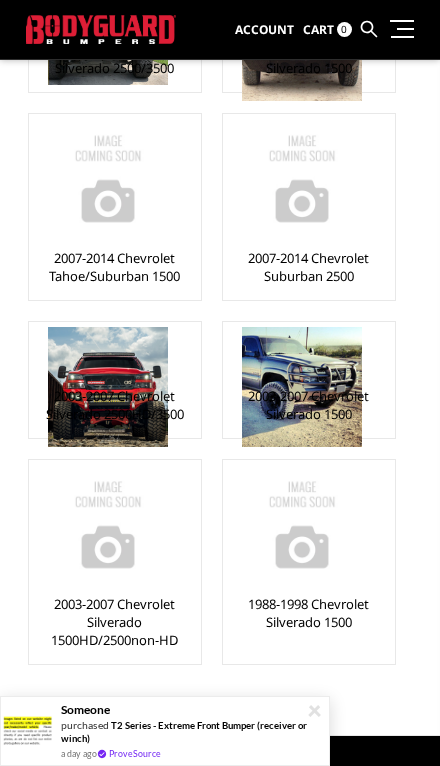 click at bounding box center [108, 387] 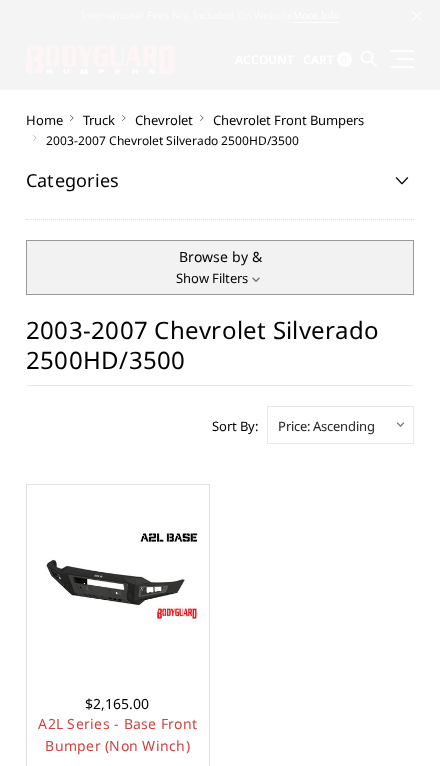scroll, scrollTop: 0, scrollLeft: 0, axis: both 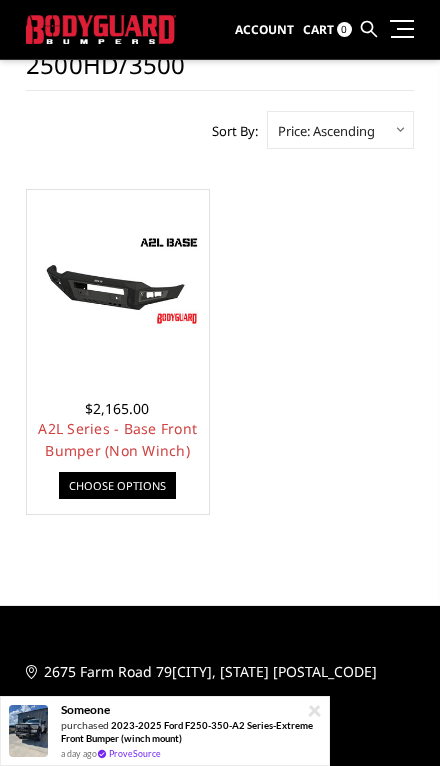 click on "Choose Options" at bounding box center (117, 485) 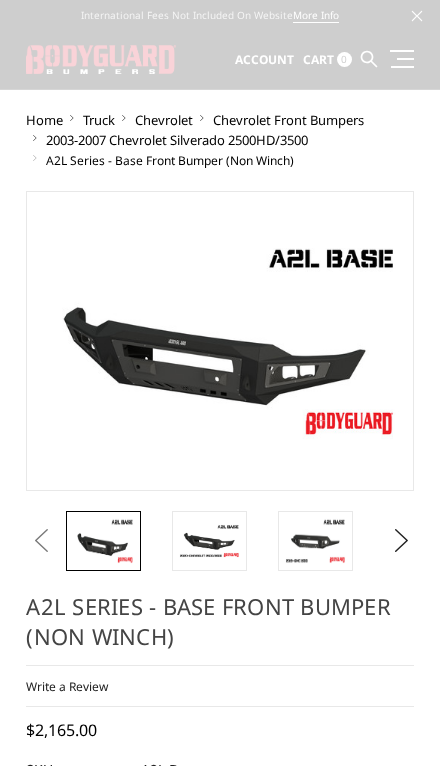 scroll, scrollTop: 0, scrollLeft: 0, axis: both 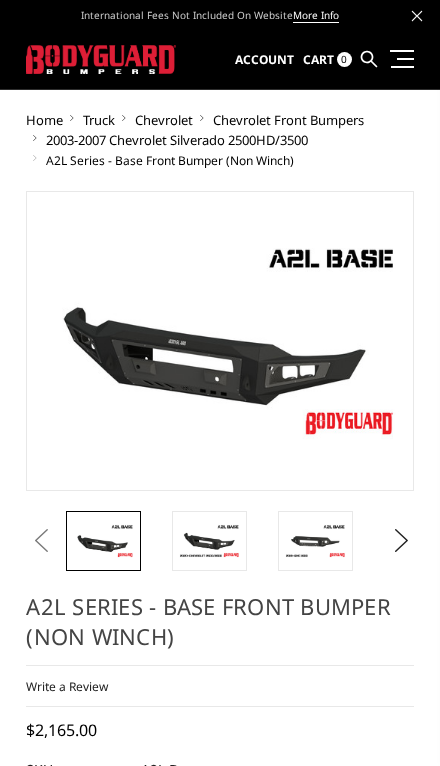 click at bounding box center (209, 540) 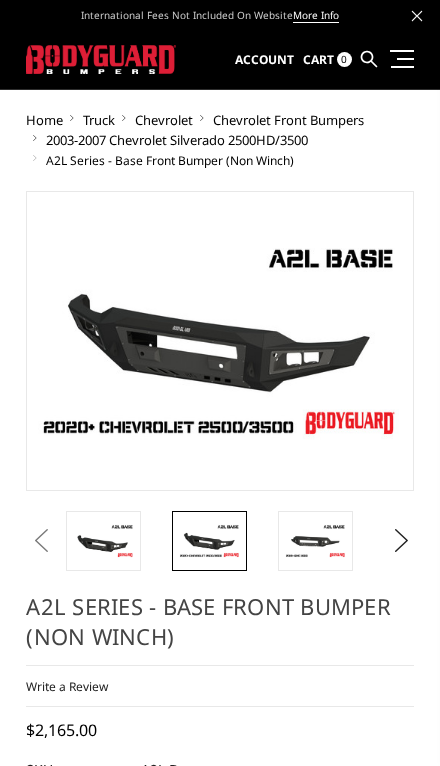 click at bounding box center [315, 541] 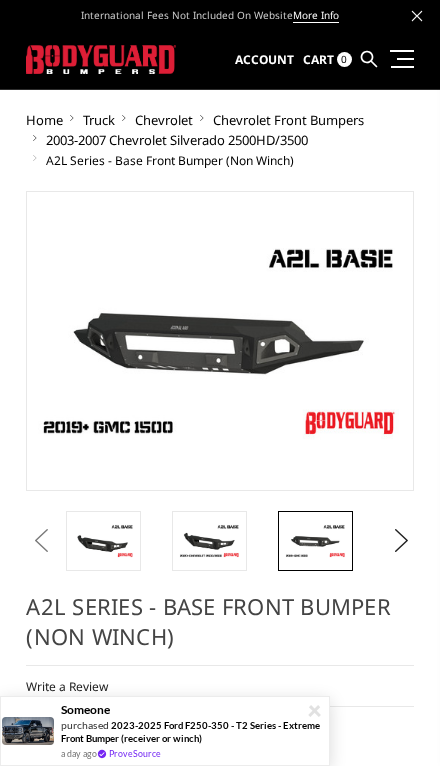 click at bounding box center [209, 540] 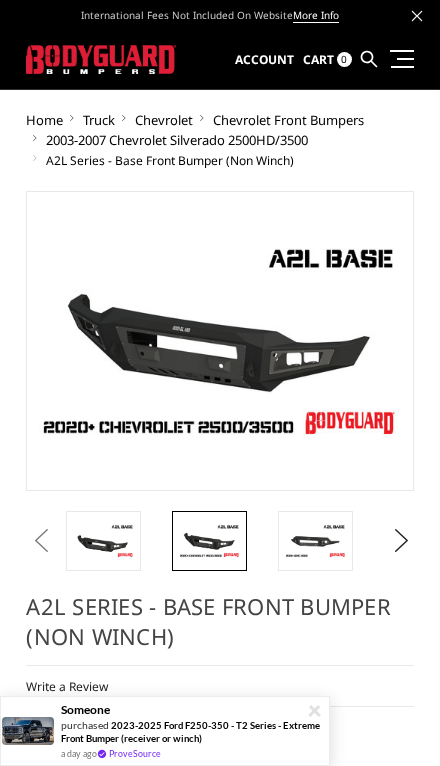 click at bounding box center [103, 540] 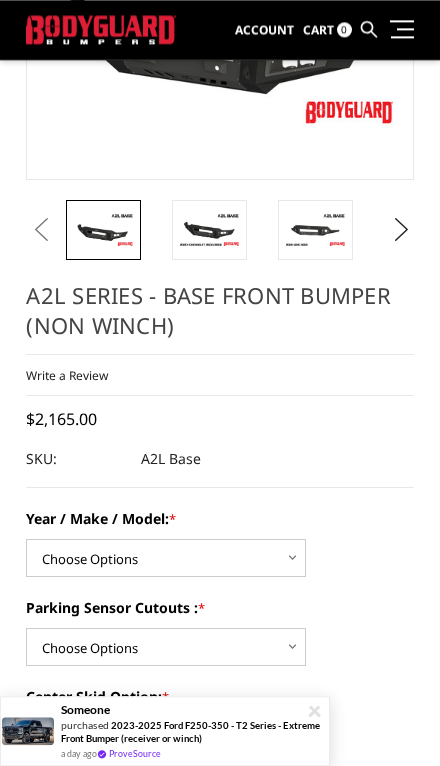 scroll, scrollTop: 321, scrollLeft: 0, axis: vertical 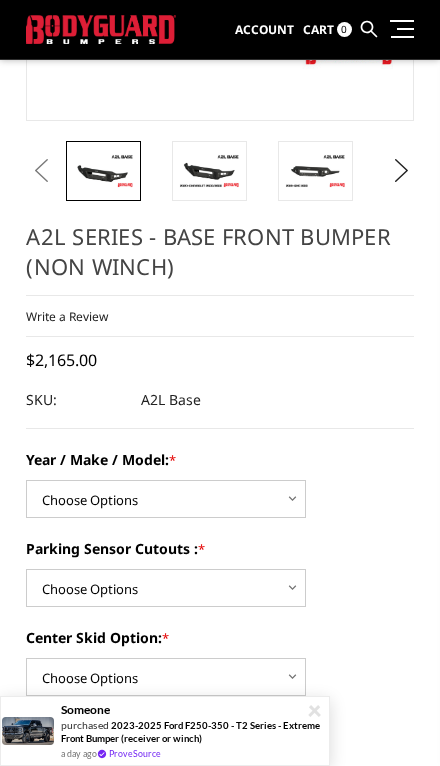 click on "Choose Options
Chevrolet 15-19  2500 / 3500
Chevrolet 19-21  1500
Chevrolet 15-20  Colorado (Does NOT fit ZR2)
Chevrolet 03-07  2500 / 3500
Ford 17-22  F250 / F350
Ford 17-22  F450 / F550
Ford 11-16 F250/F350
Ford 15-17  F150
GMC 20-23  2500 / 3500
GMC 15-19  2500 / 3500
GMC 19-21  1500
GMC 08-13  1500
Ram 19-24  4500 / 5500
Ram 10-18  2500 / 3500
Ram 19-24  1500 (6 lug new body style)" at bounding box center (166, 499) 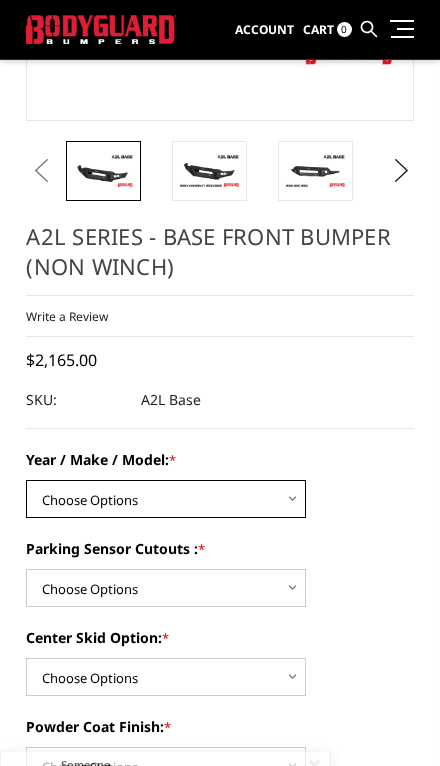 select on "4292" 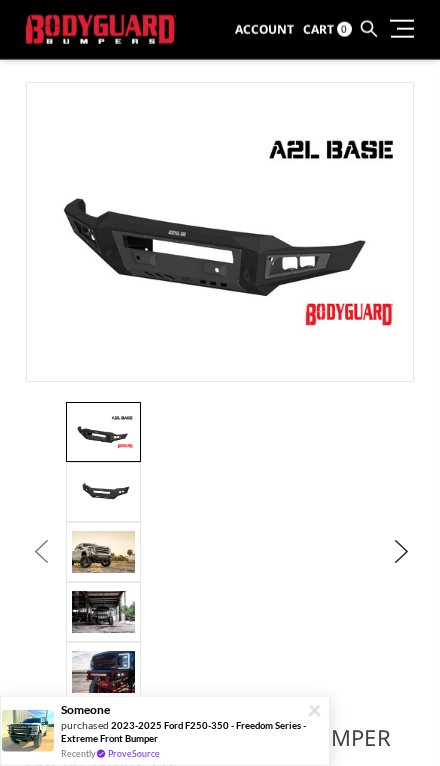 scroll, scrollTop: 61, scrollLeft: 0, axis: vertical 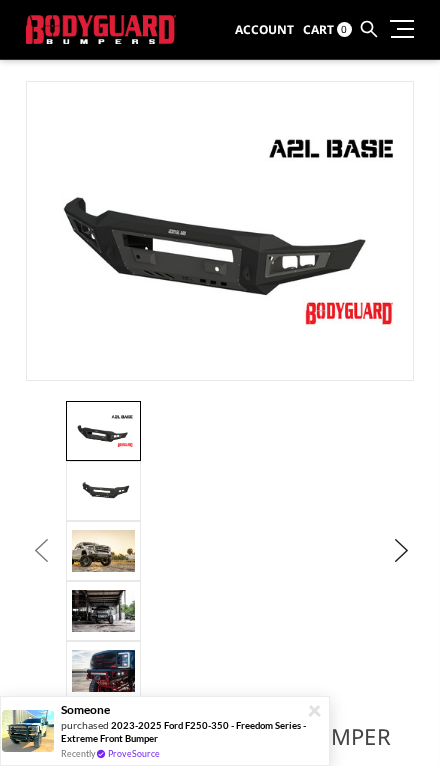 click on "Previous" at bounding box center (36, 551) 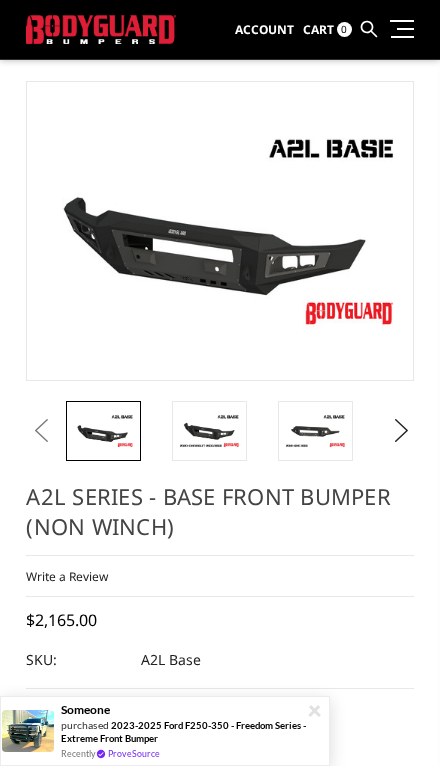 click on "A2L Series - Base Front Bumper (Non Winch)" at bounding box center [219, 518] 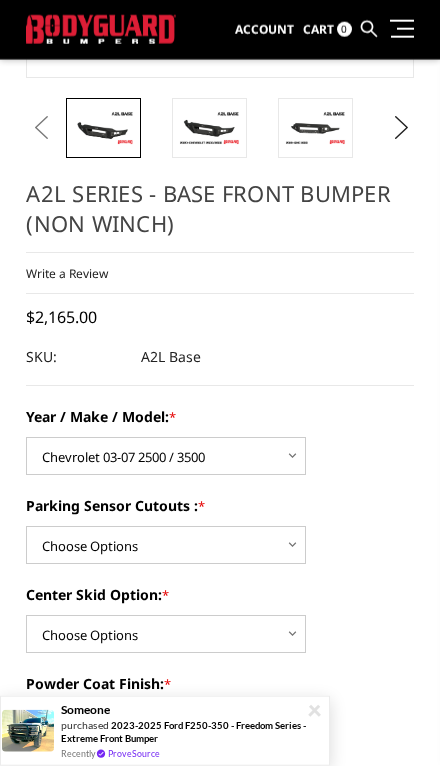 scroll, scrollTop: 387, scrollLeft: 0, axis: vertical 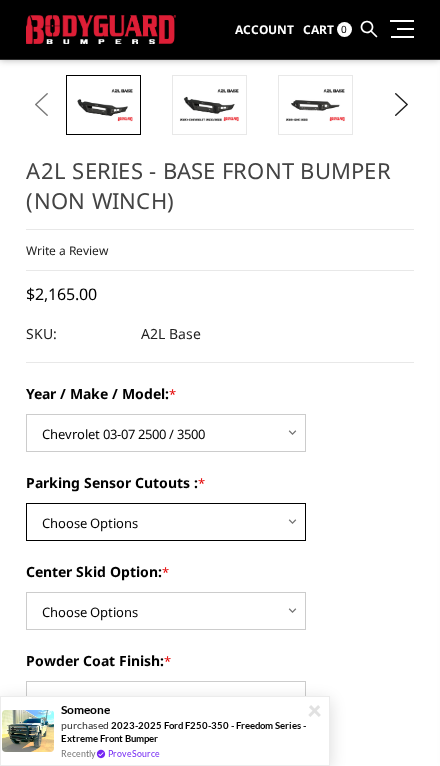click on "Choose Options
Yes - I have front parking sensors
No - I do NOT have parking sensors" at bounding box center [166, 522] 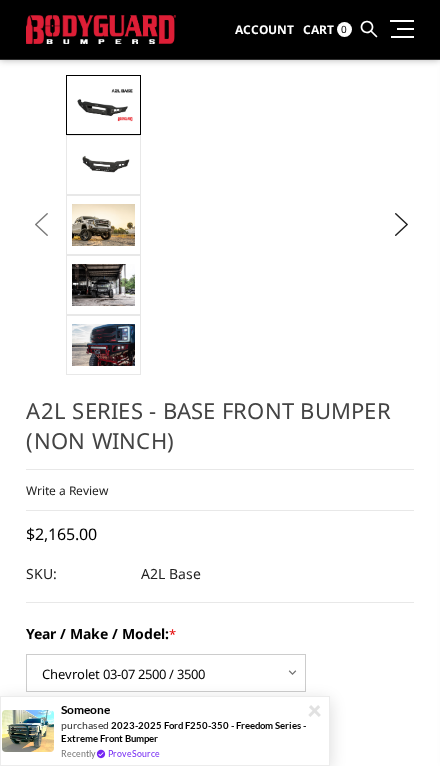 click on "A2L Series - Base Front Bumper (Non Winch)
Write a Review
Write a Review
×
A2L Series - Base Front Bumper (Non Winch)
Rating
*
Select Rating
1 star (worst)
2 stars
3 stars (average)
4 stars
5 stars (best)
*" at bounding box center (219, 976) 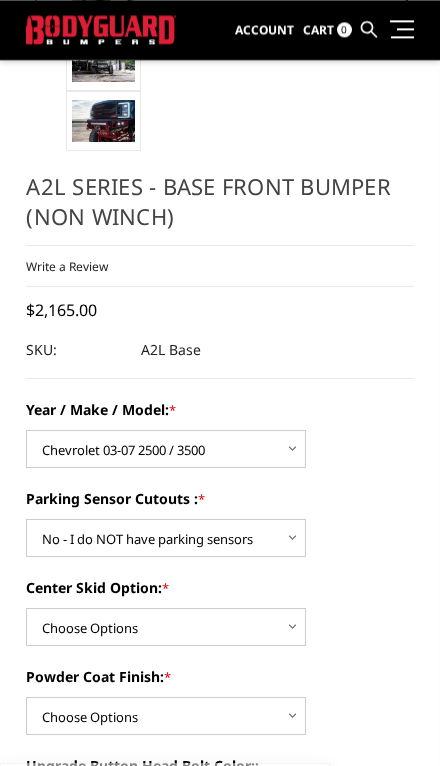 scroll, scrollTop: 611, scrollLeft: 0, axis: vertical 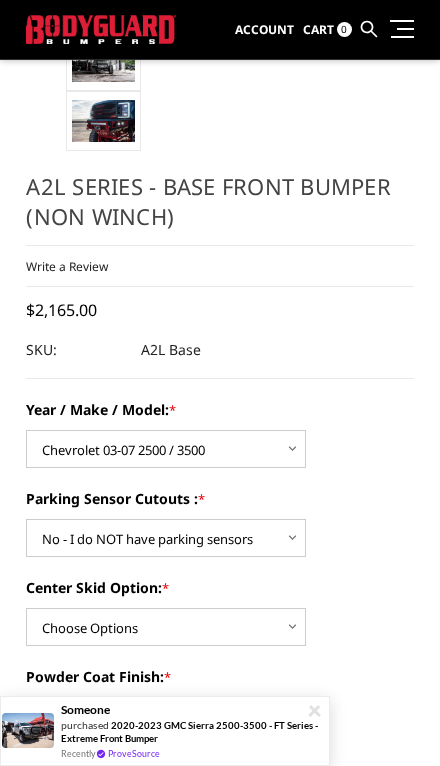 click on "Choose Options
Single Light Bar Cutout" at bounding box center [166, 627] 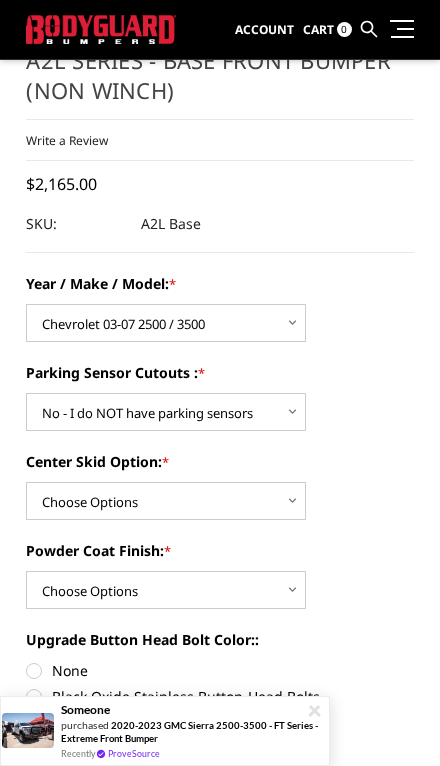 scroll, scrollTop: 747, scrollLeft: 0, axis: vertical 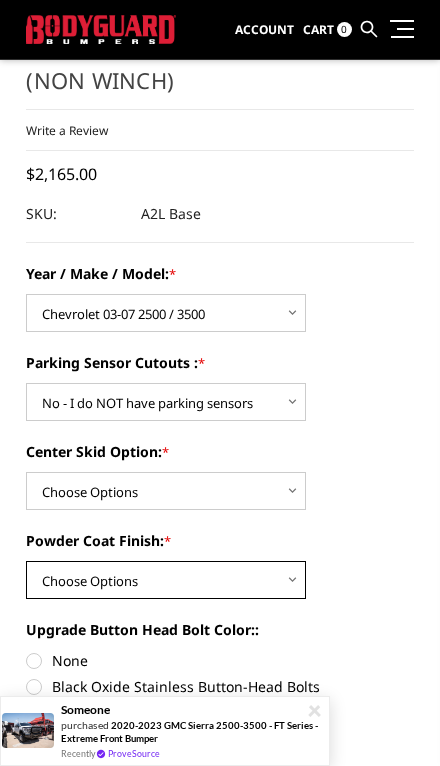 click on "Choose Options
Bare metal (included)
Texture Black Powder Coat" at bounding box center [166, 580] 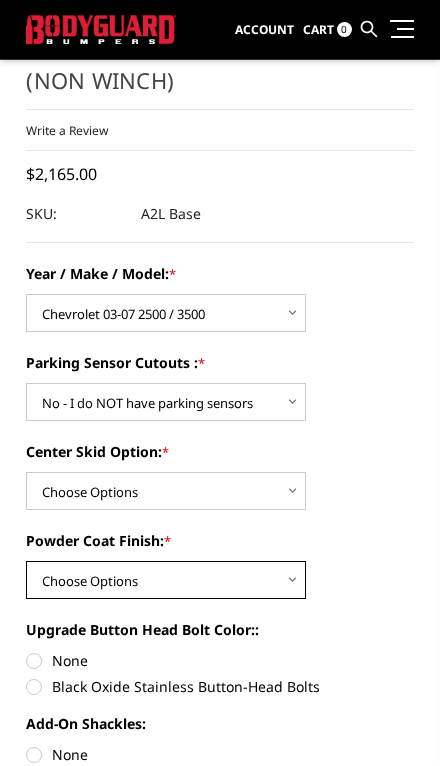 select on "4285" 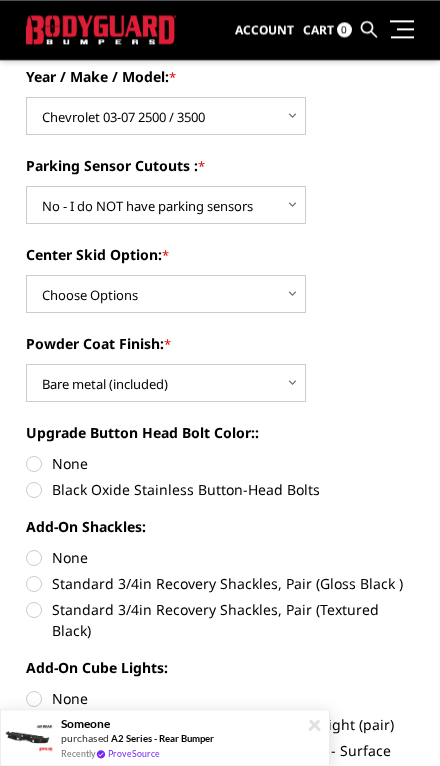 scroll, scrollTop: 945, scrollLeft: 0, axis: vertical 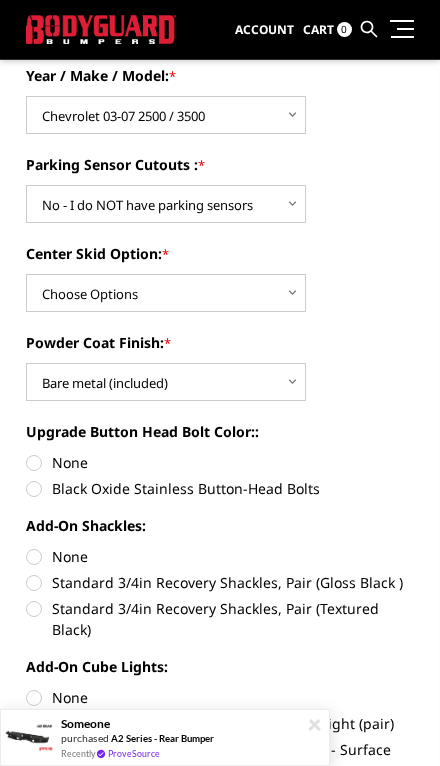 click on "None" at bounding box center (219, 462) 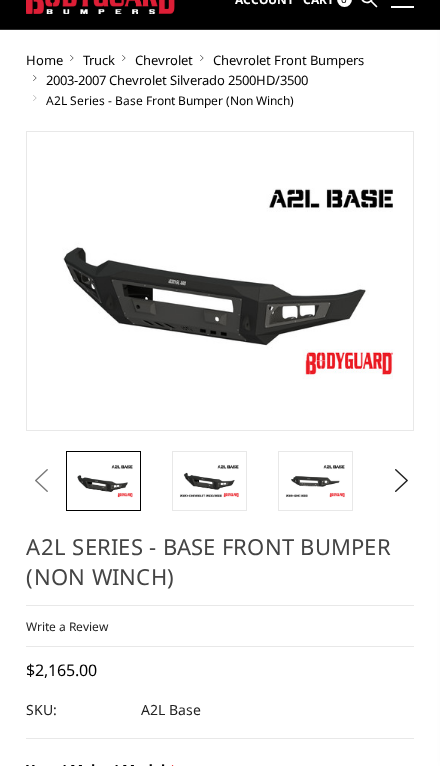 scroll, scrollTop: 0, scrollLeft: 0, axis: both 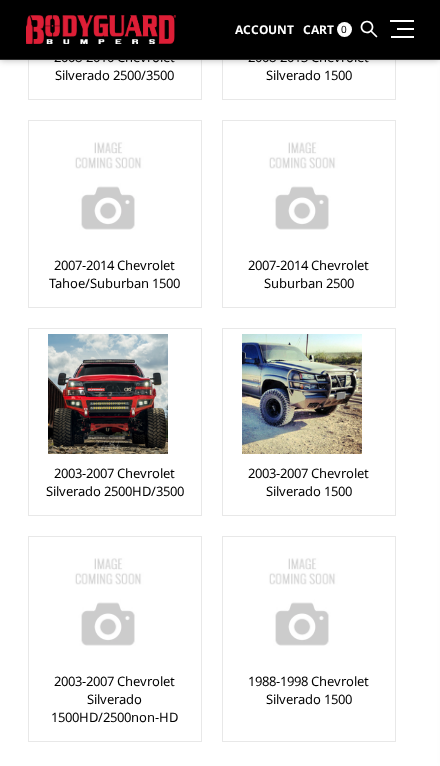 click at bounding box center [108, 602] 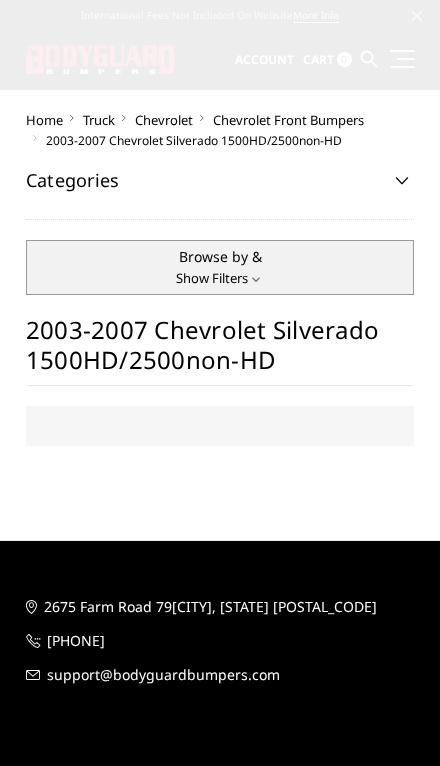 scroll, scrollTop: 0, scrollLeft: 0, axis: both 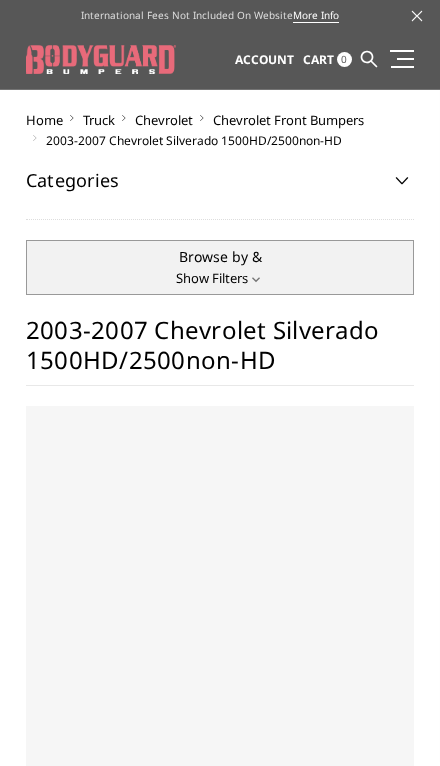select on "US" 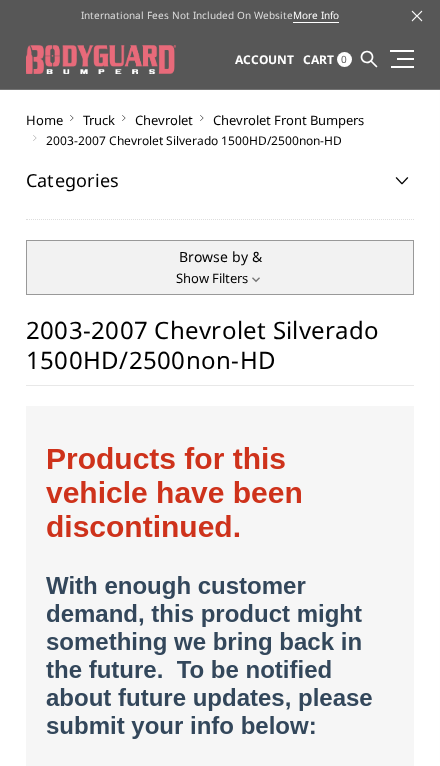 scroll, scrollTop: 0, scrollLeft: 0, axis: both 